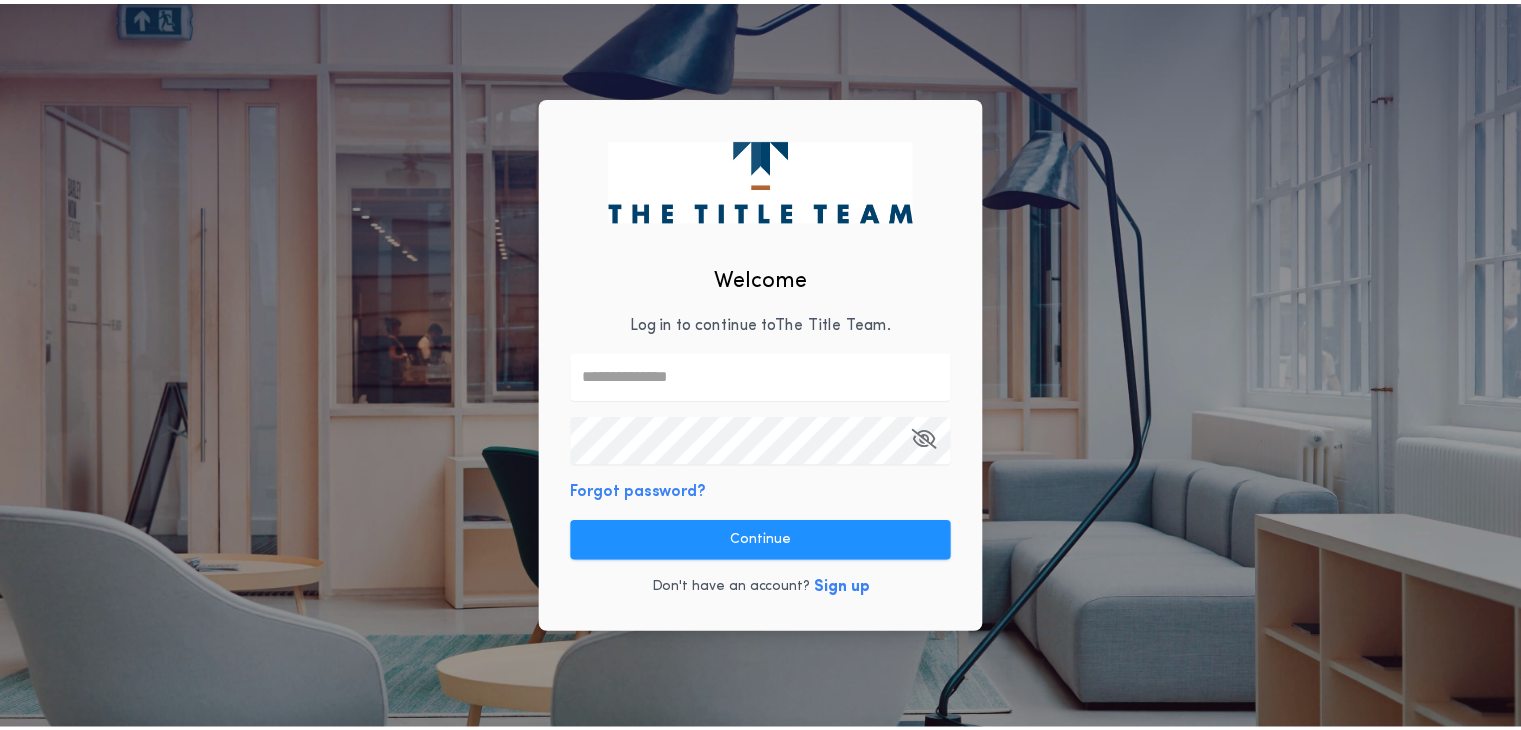 scroll, scrollTop: 0, scrollLeft: 0, axis: both 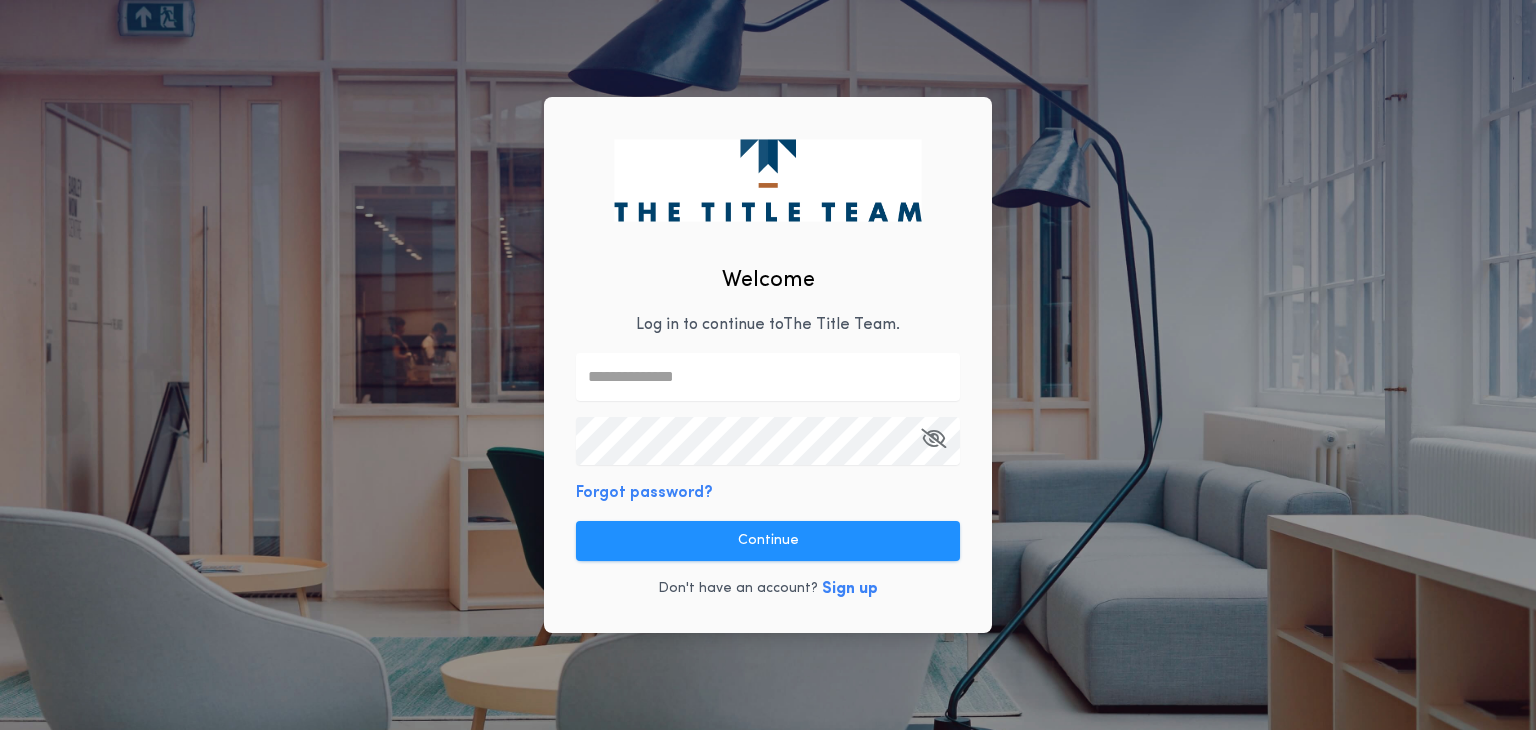 click at bounding box center [768, 377] 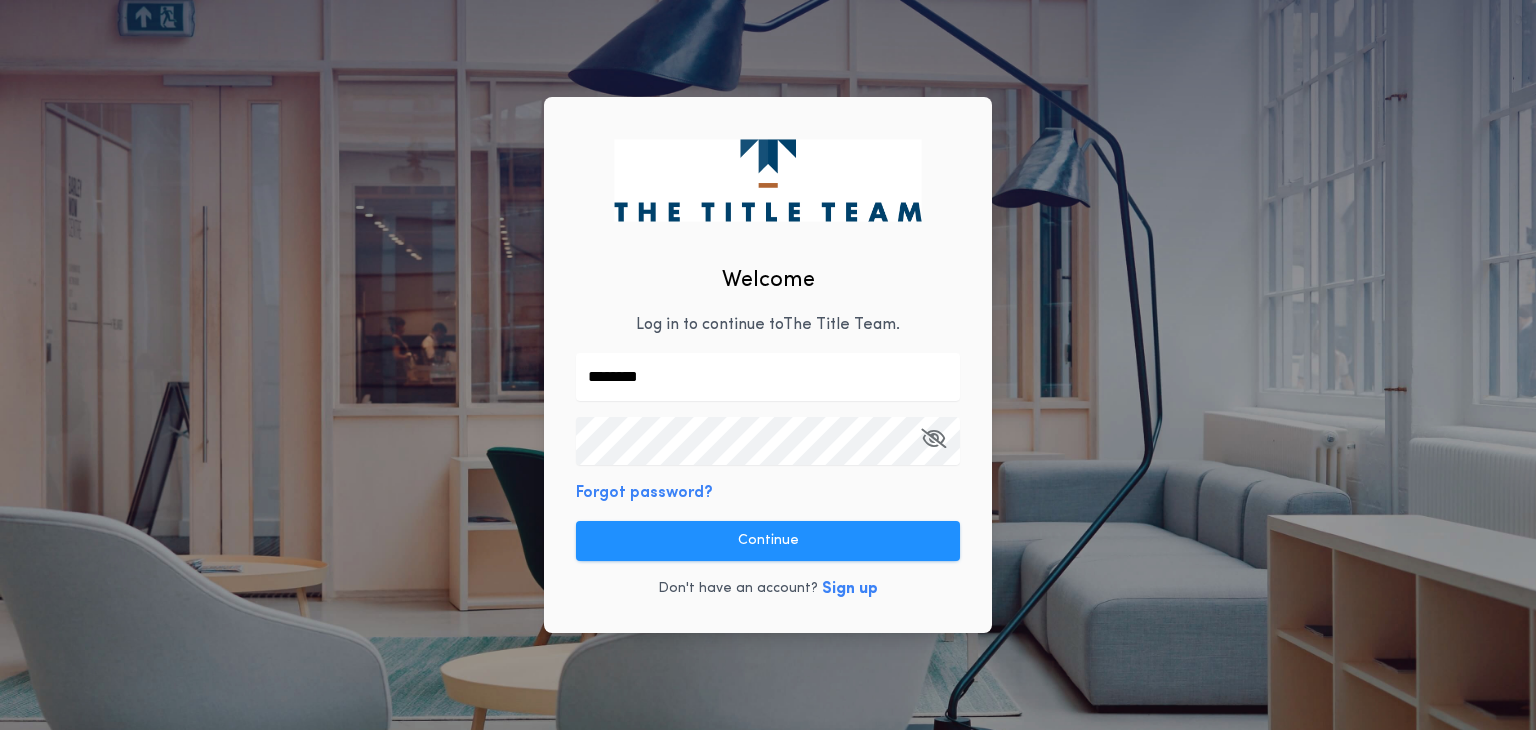 type on "**********" 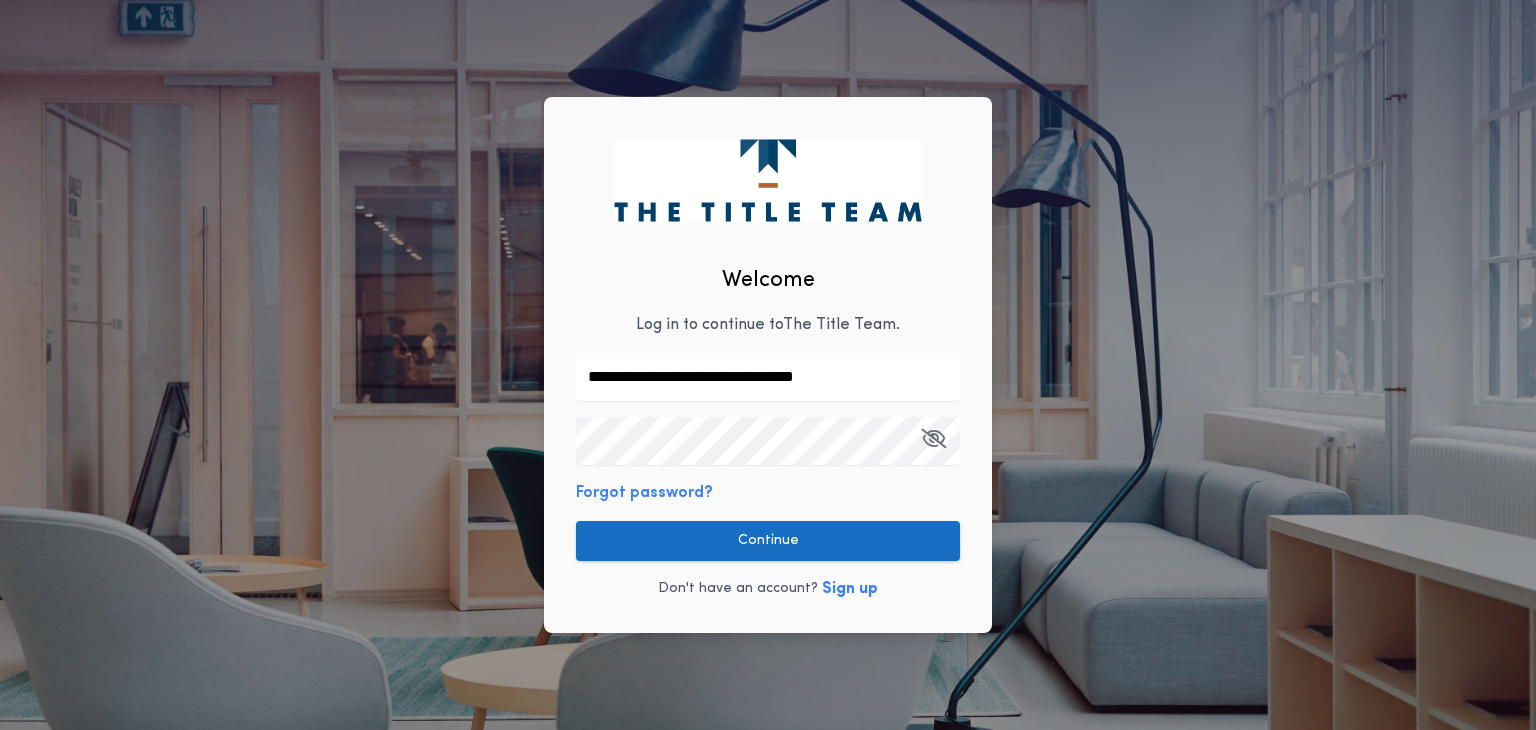 click on "Continue" at bounding box center (768, 541) 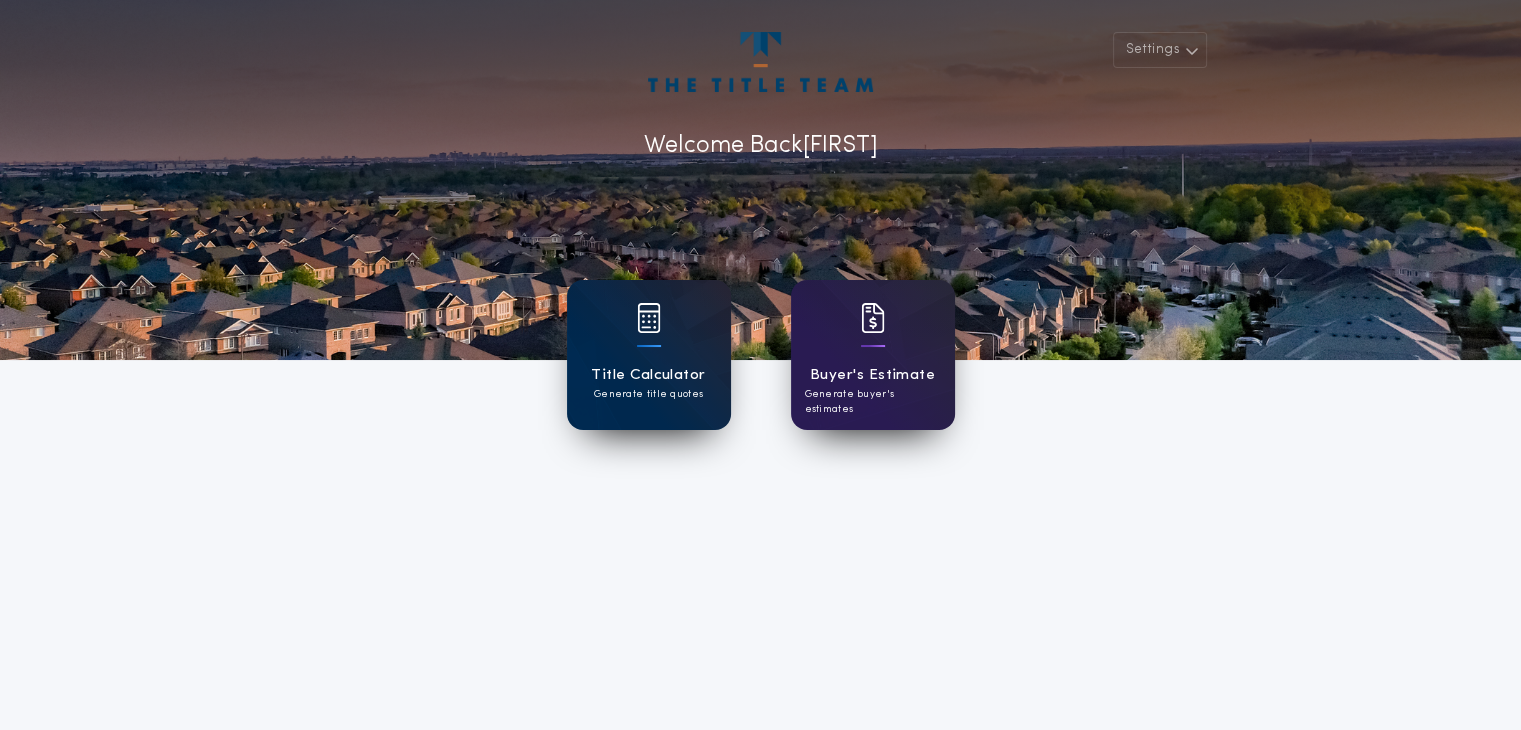 click on "Generate title quotes" at bounding box center [648, 394] 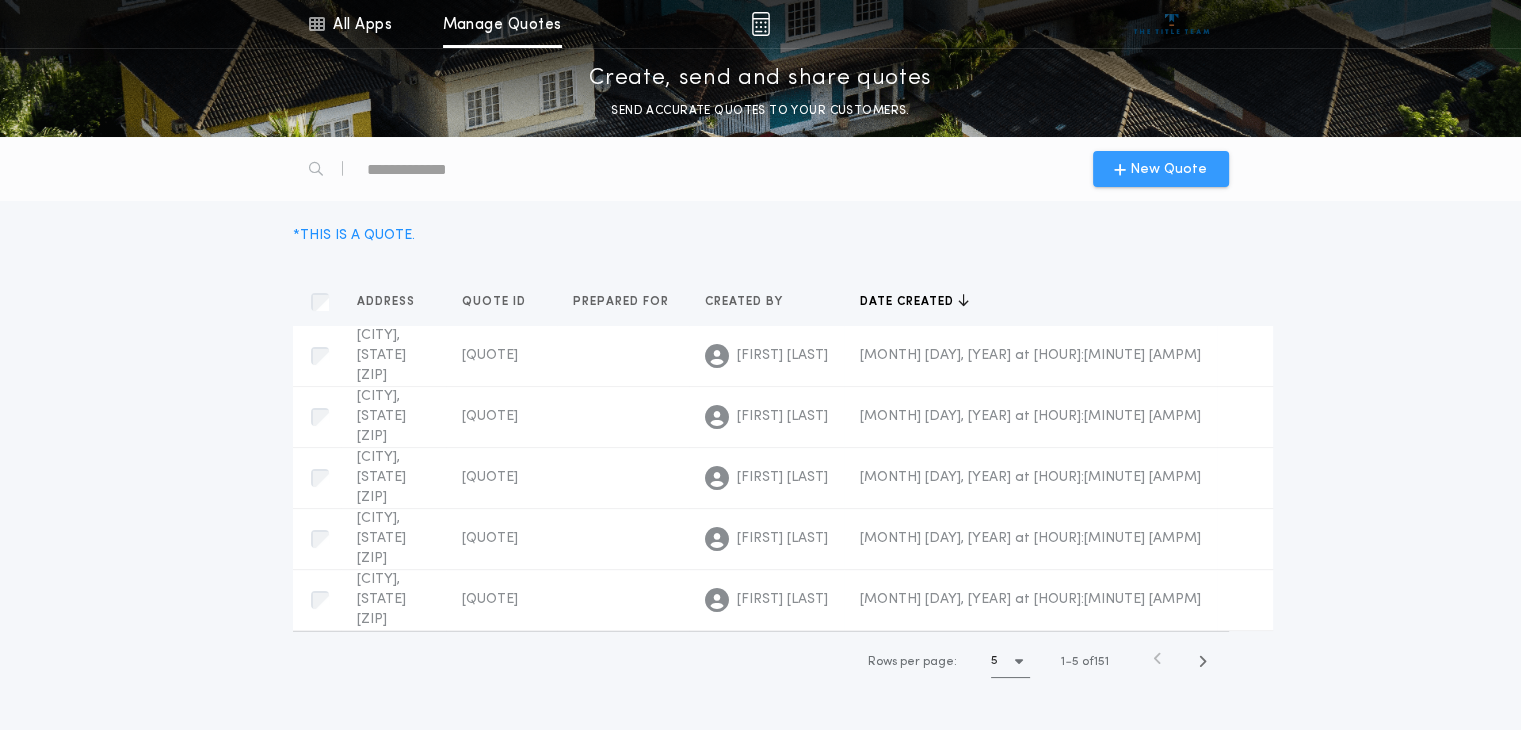 click on "New Quote" at bounding box center [1168, 169] 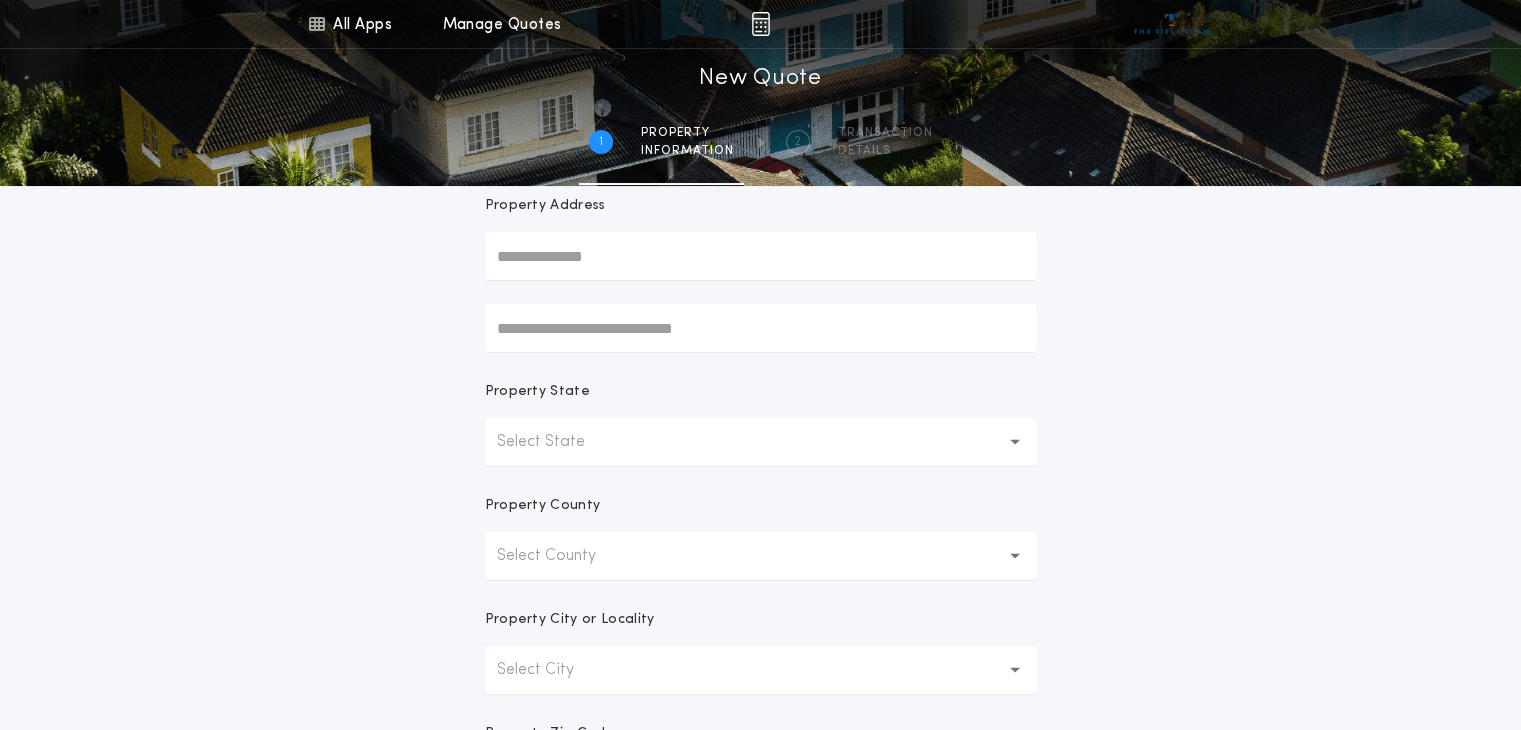 scroll, scrollTop: 200, scrollLeft: 0, axis: vertical 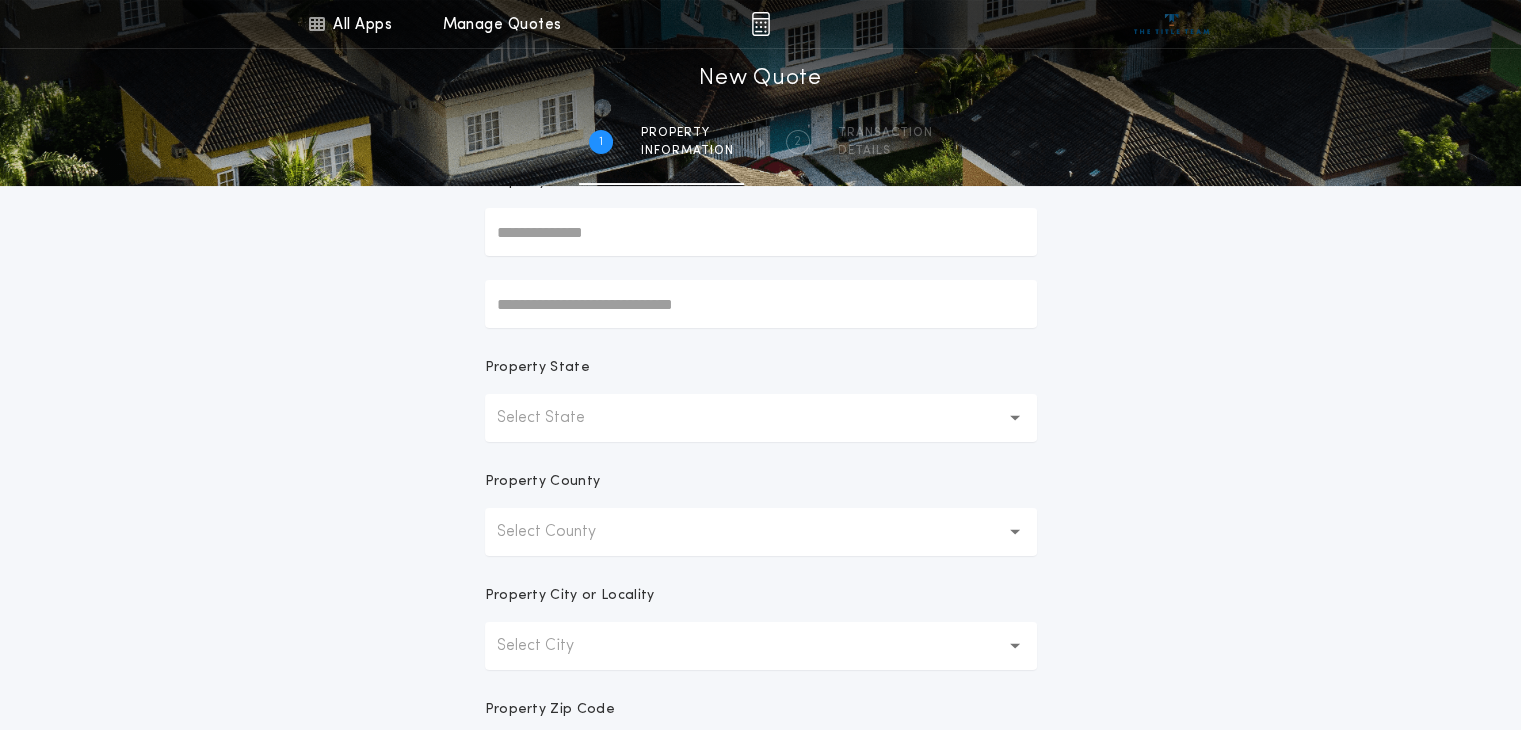 click on "Select State" at bounding box center [761, 418] 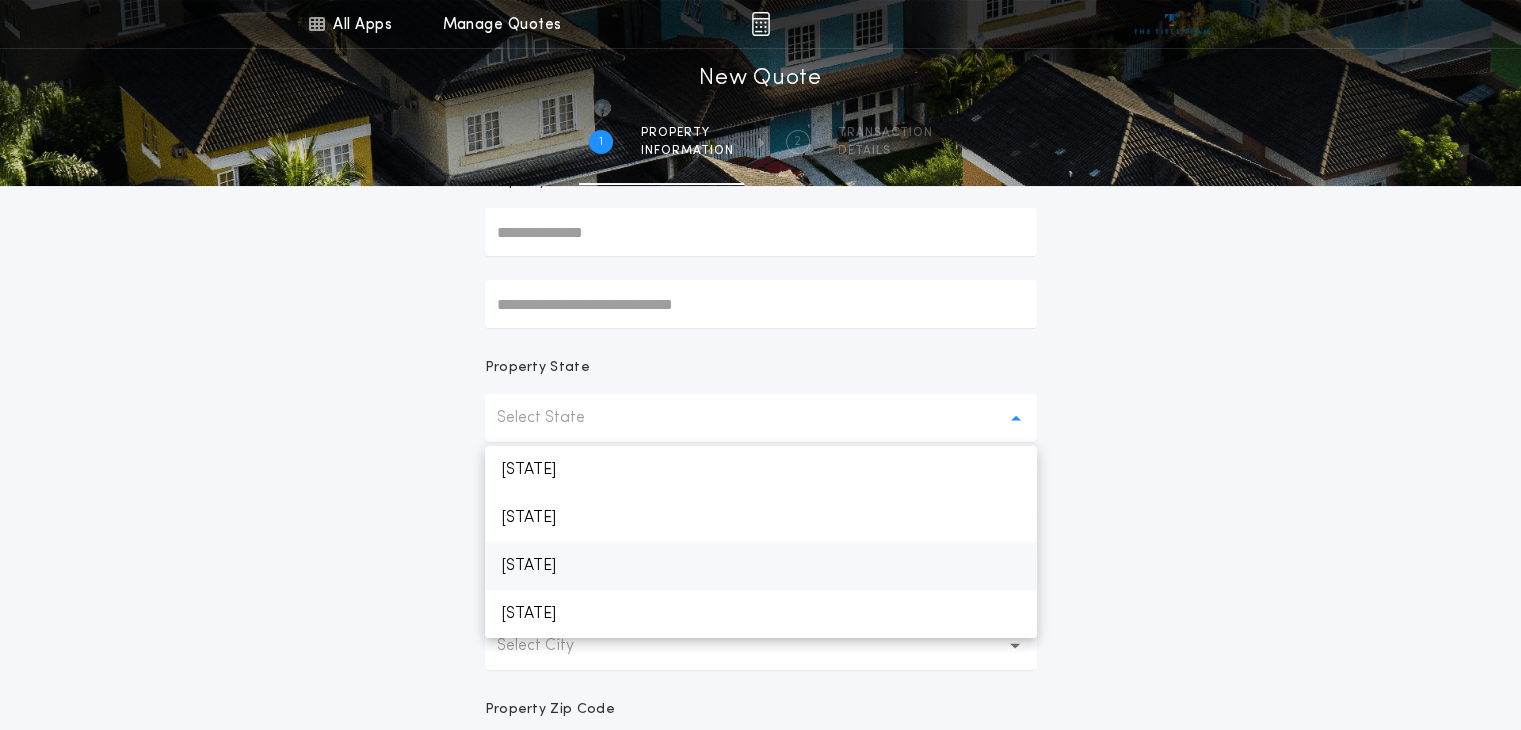 click on "[STATE]" at bounding box center [761, 566] 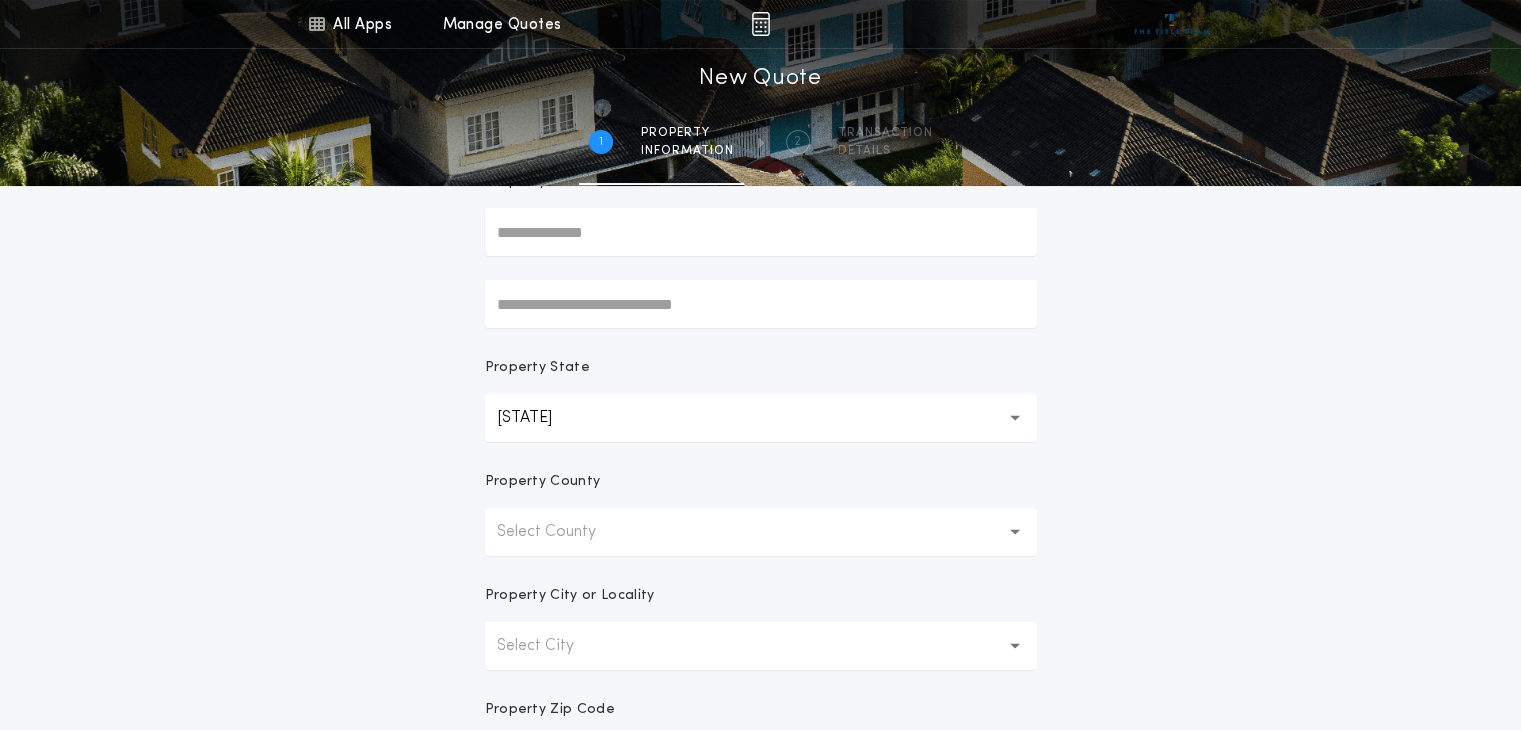 scroll, scrollTop: 300, scrollLeft: 0, axis: vertical 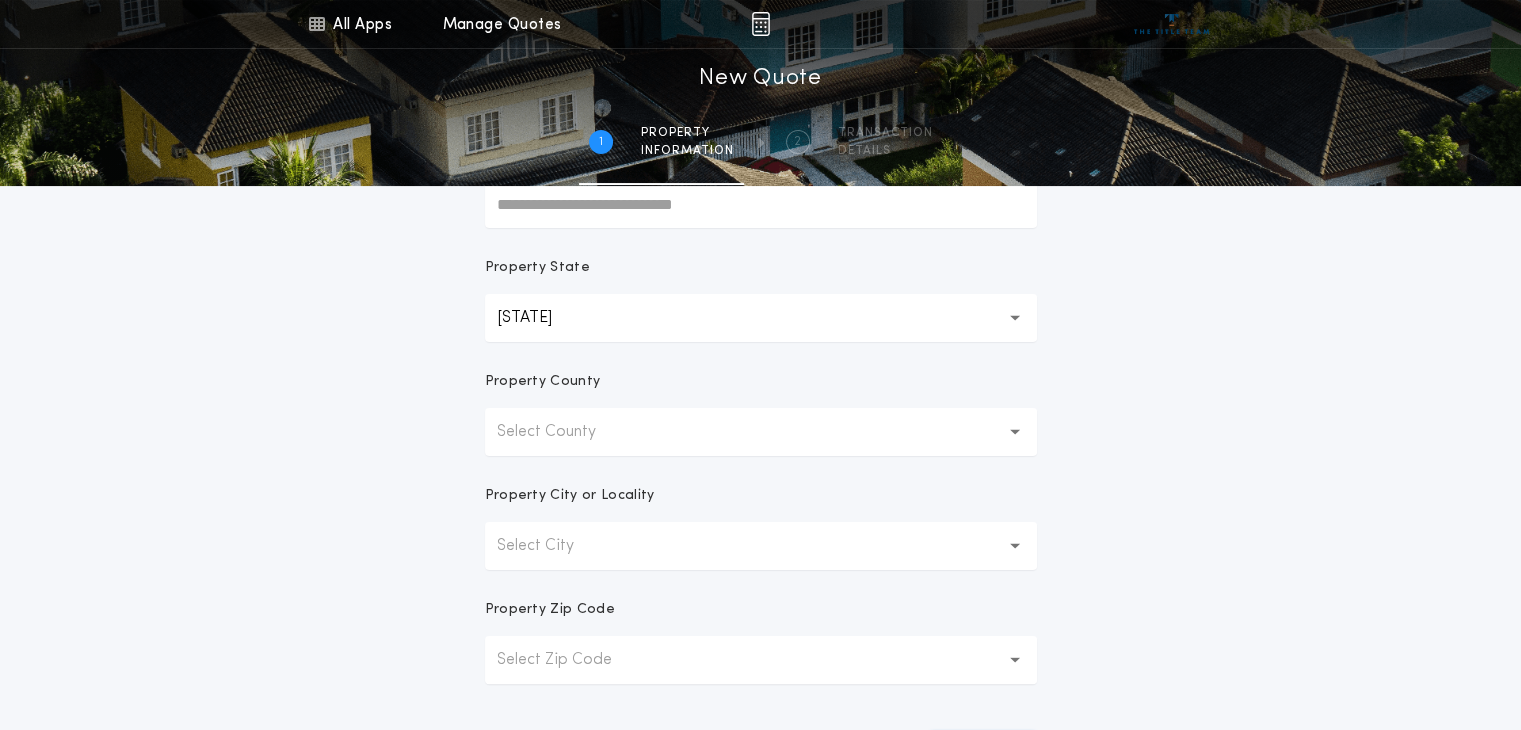 click on "Select County" at bounding box center [562, 432] 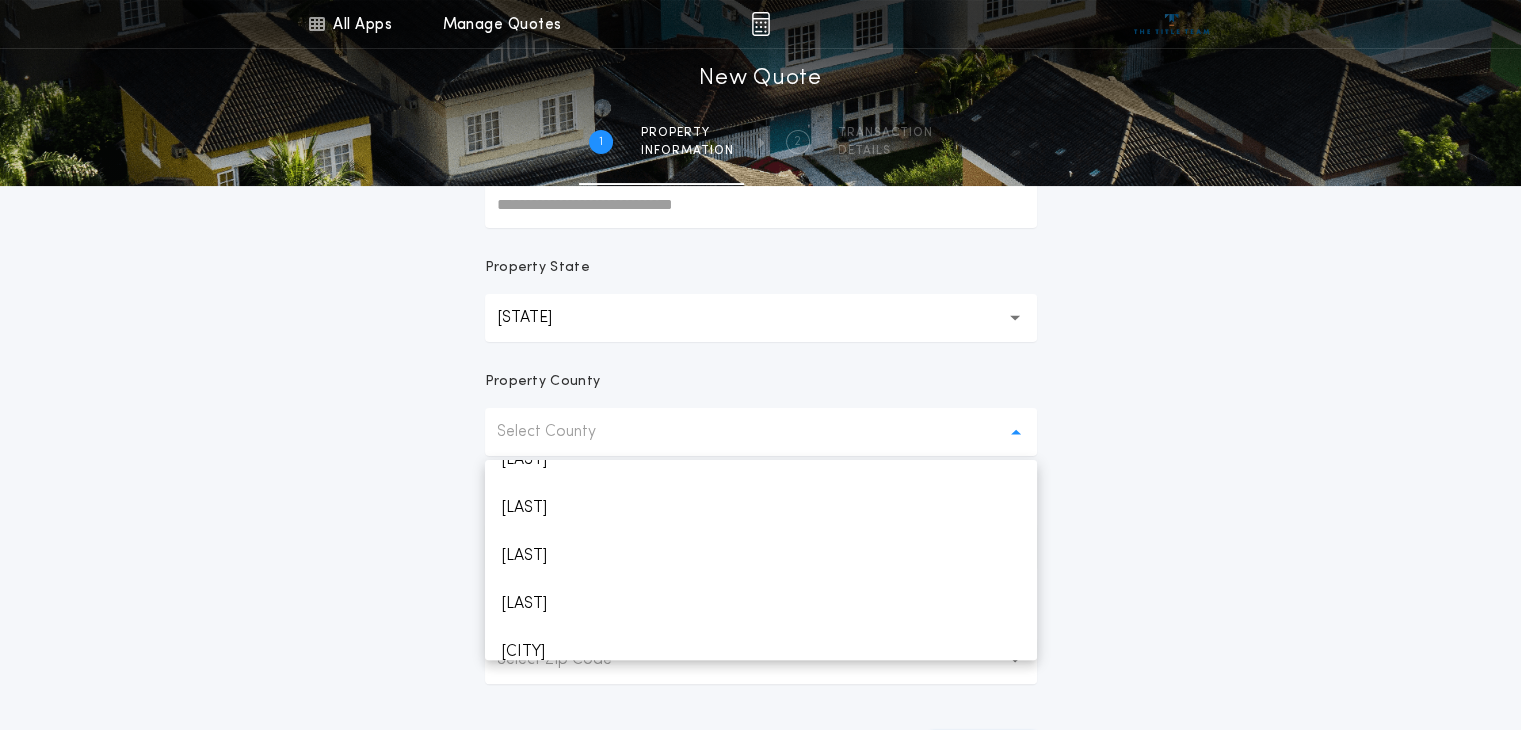 scroll, scrollTop: 700, scrollLeft: 0, axis: vertical 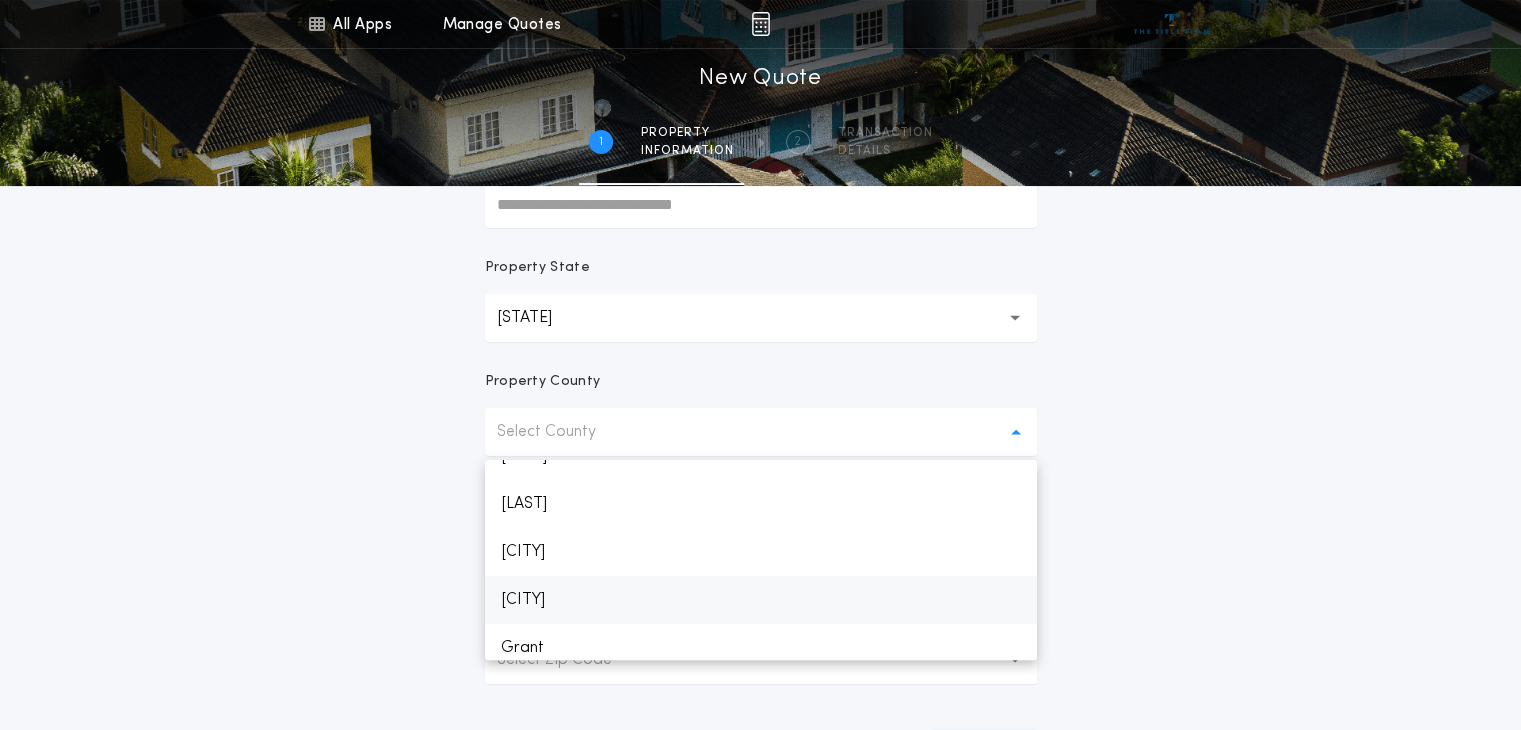 click on "[CITY]" at bounding box center (761, 600) 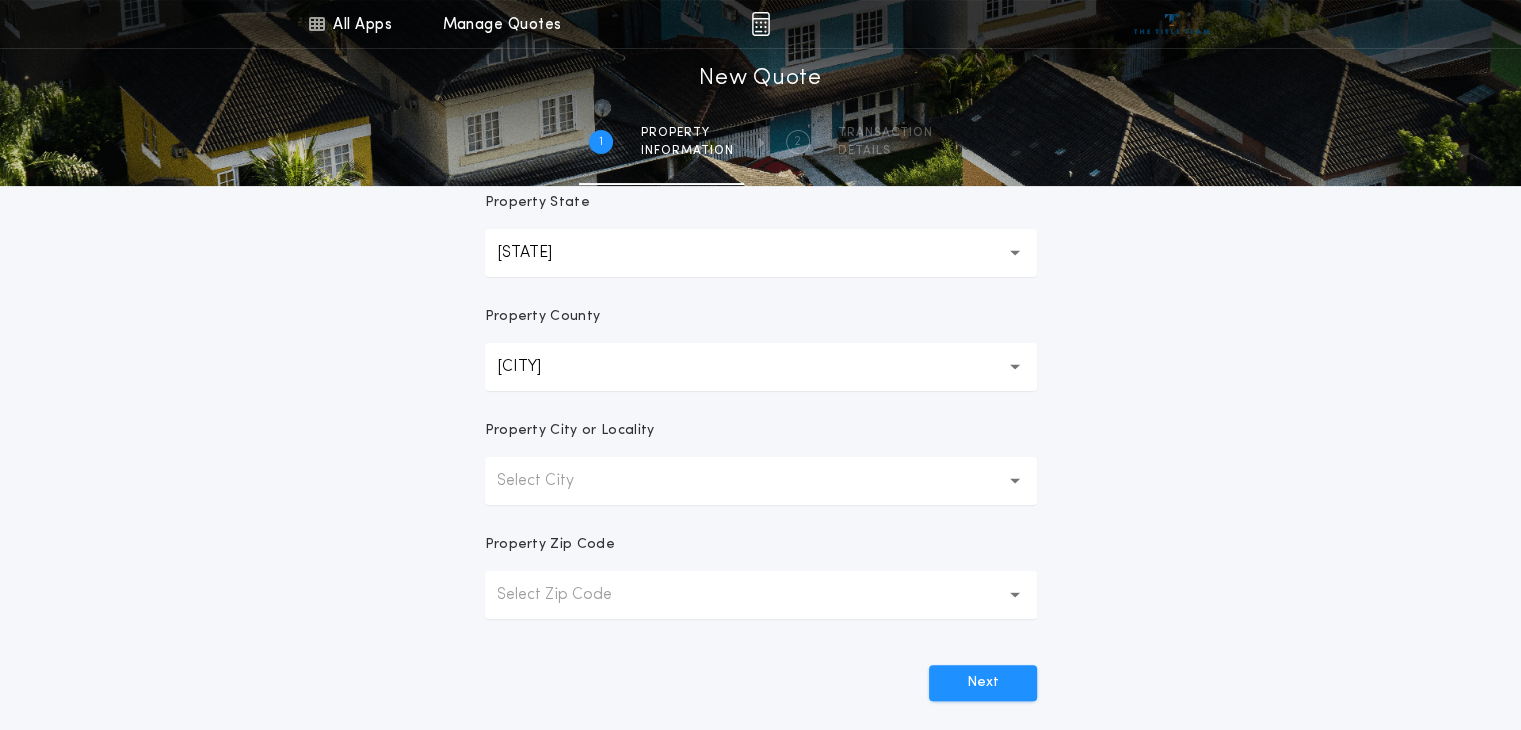 scroll, scrollTop: 400, scrollLeft: 0, axis: vertical 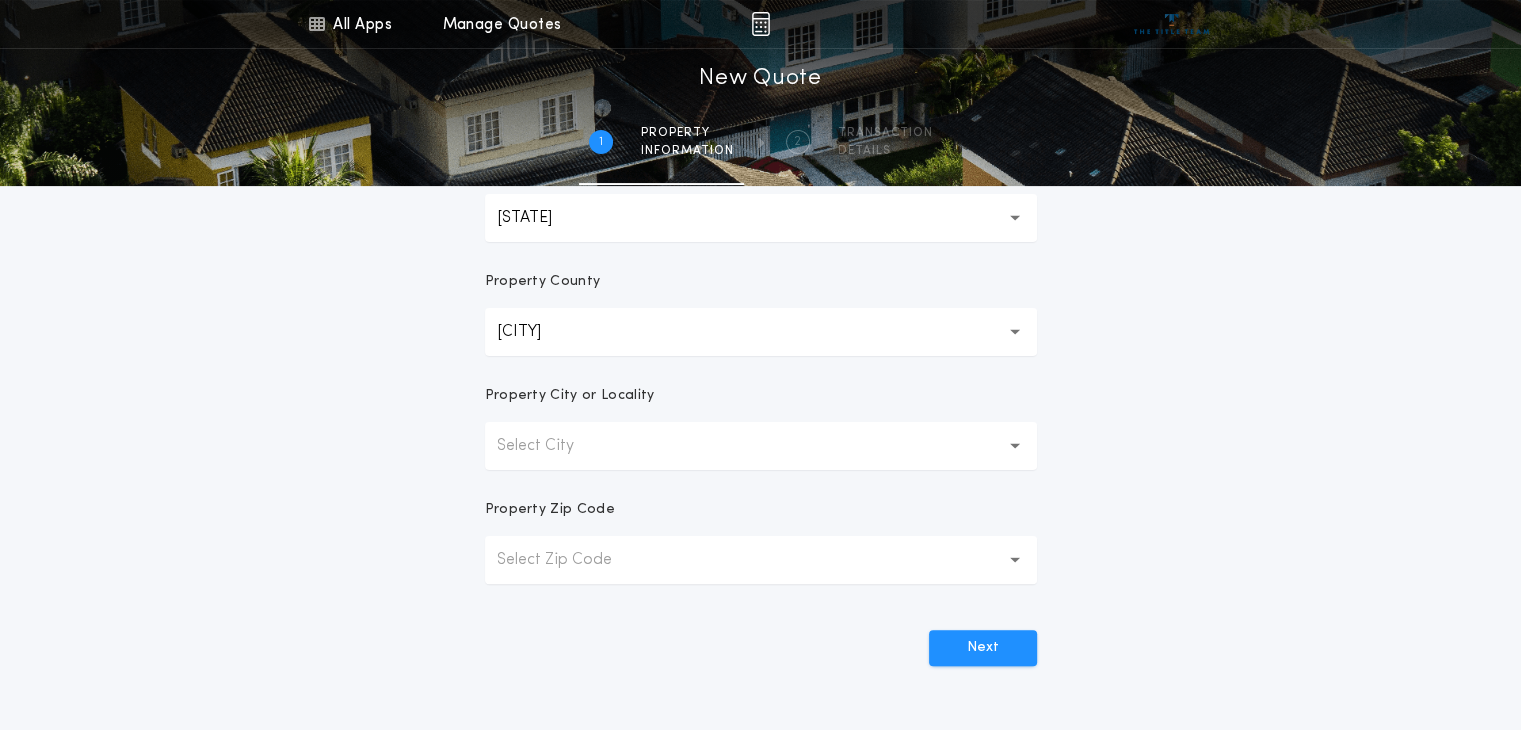 click on "Select City" at bounding box center (761, 446) 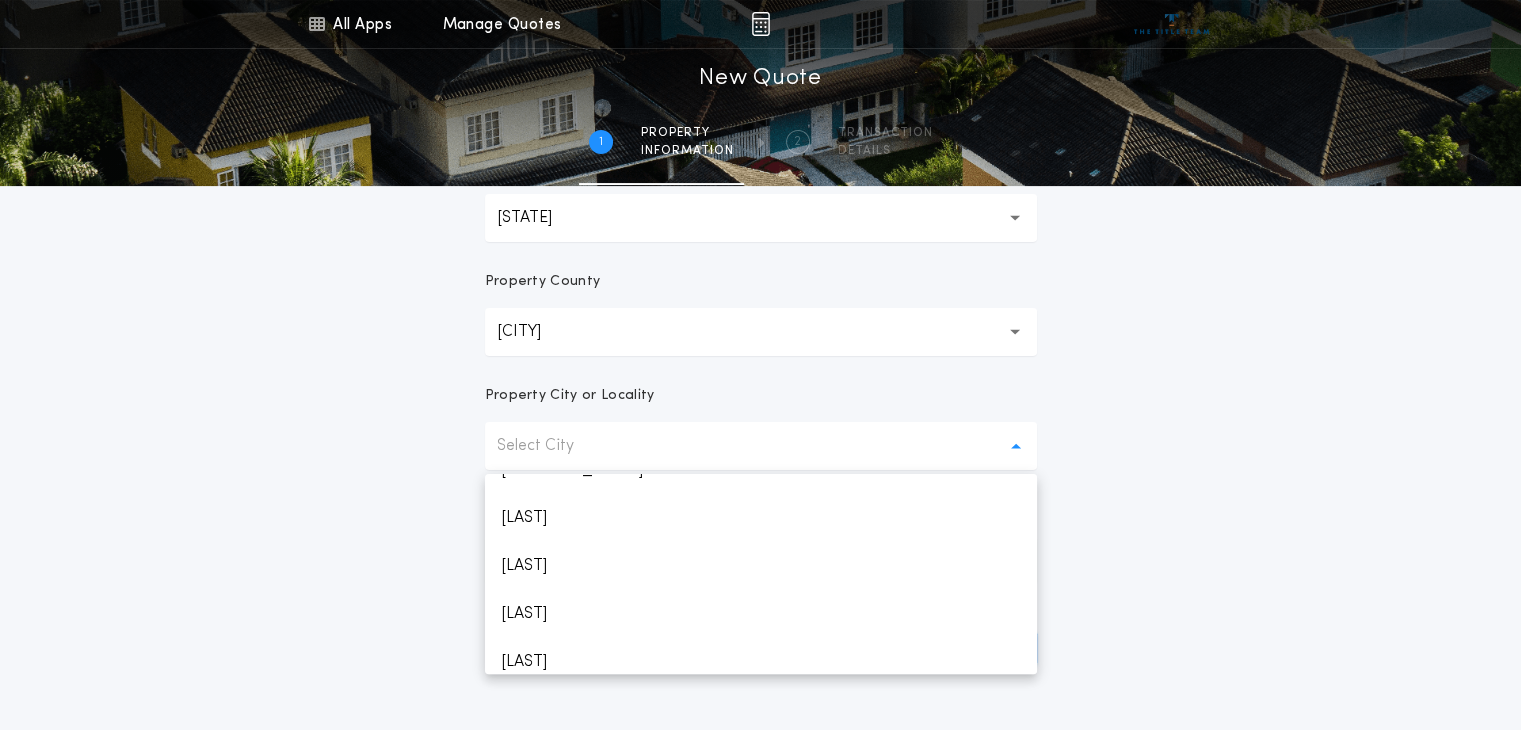 scroll, scrollTop: 800, scrollLeft: 0, axis: vertical 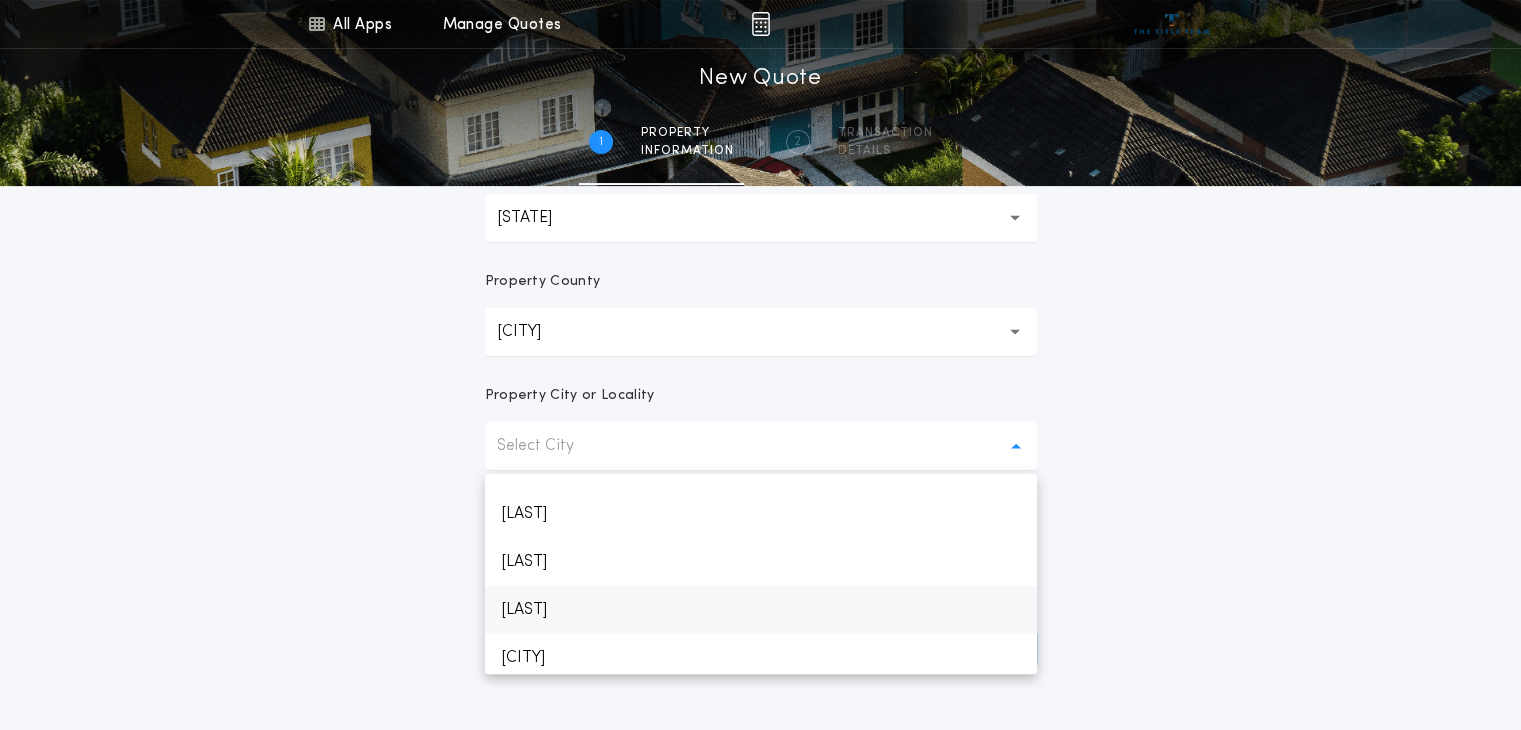 click on "[LAST]" at bounding box center (761, 610) 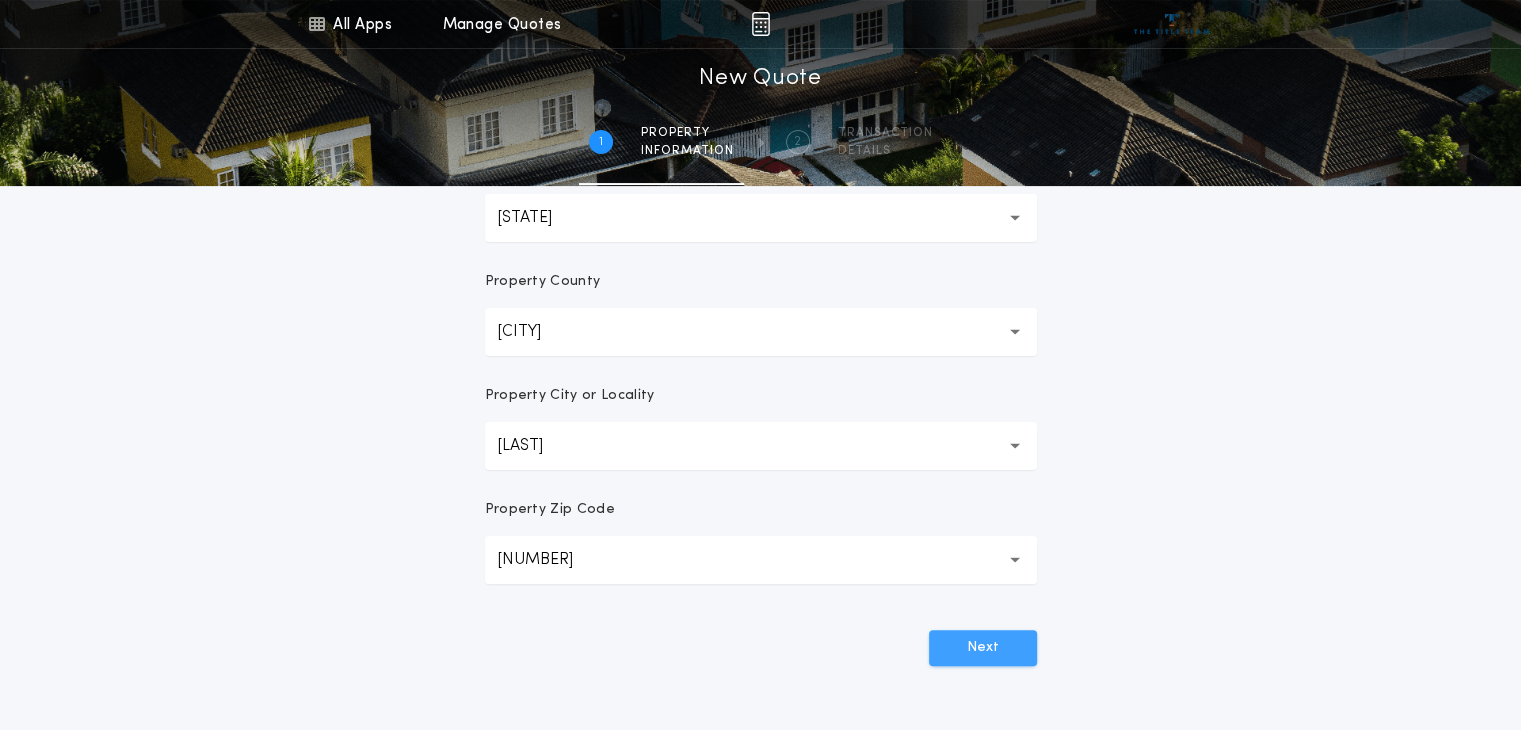 click on "Next" at bounding box center (983, 648) 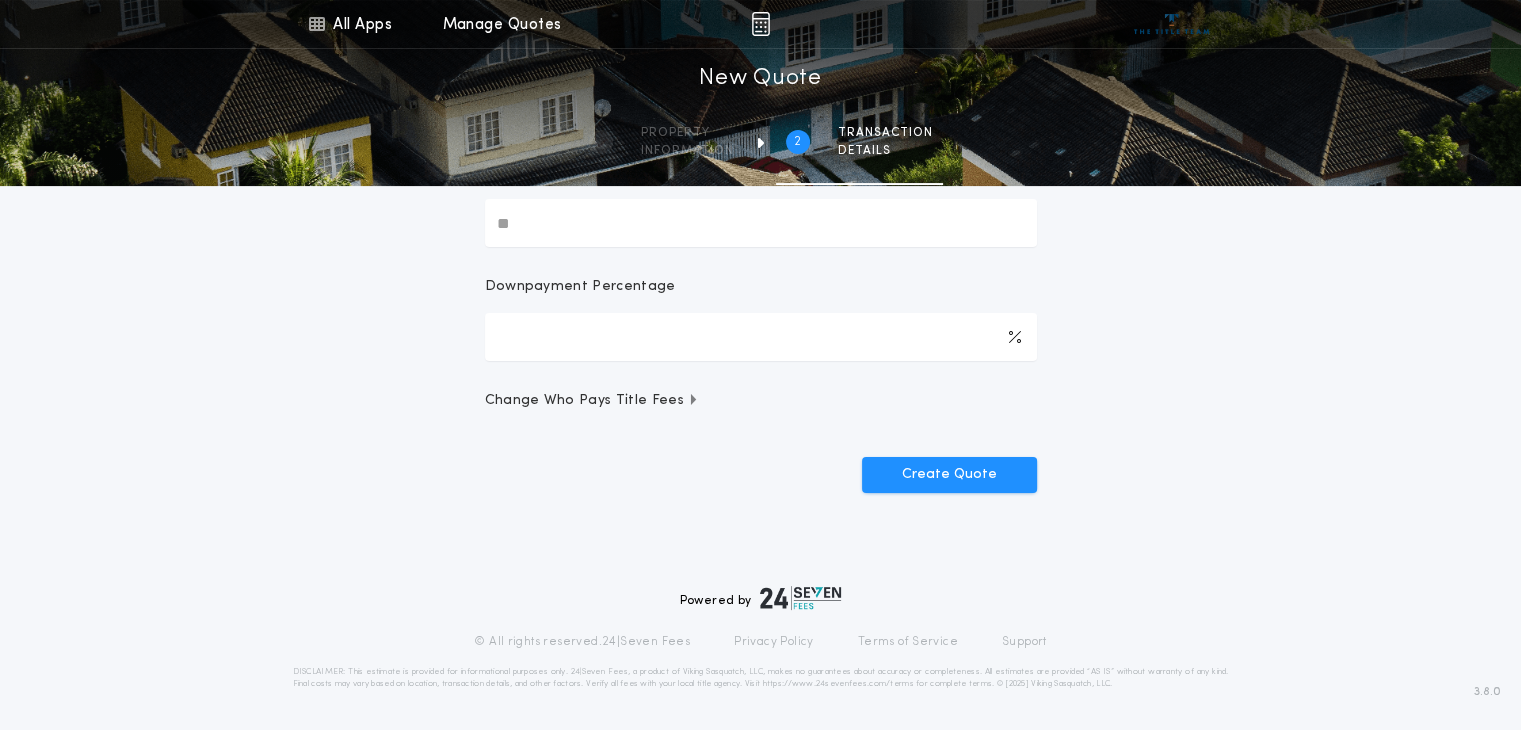 scroll, scrollTop: 0, scrollLeft: 0, axis: both 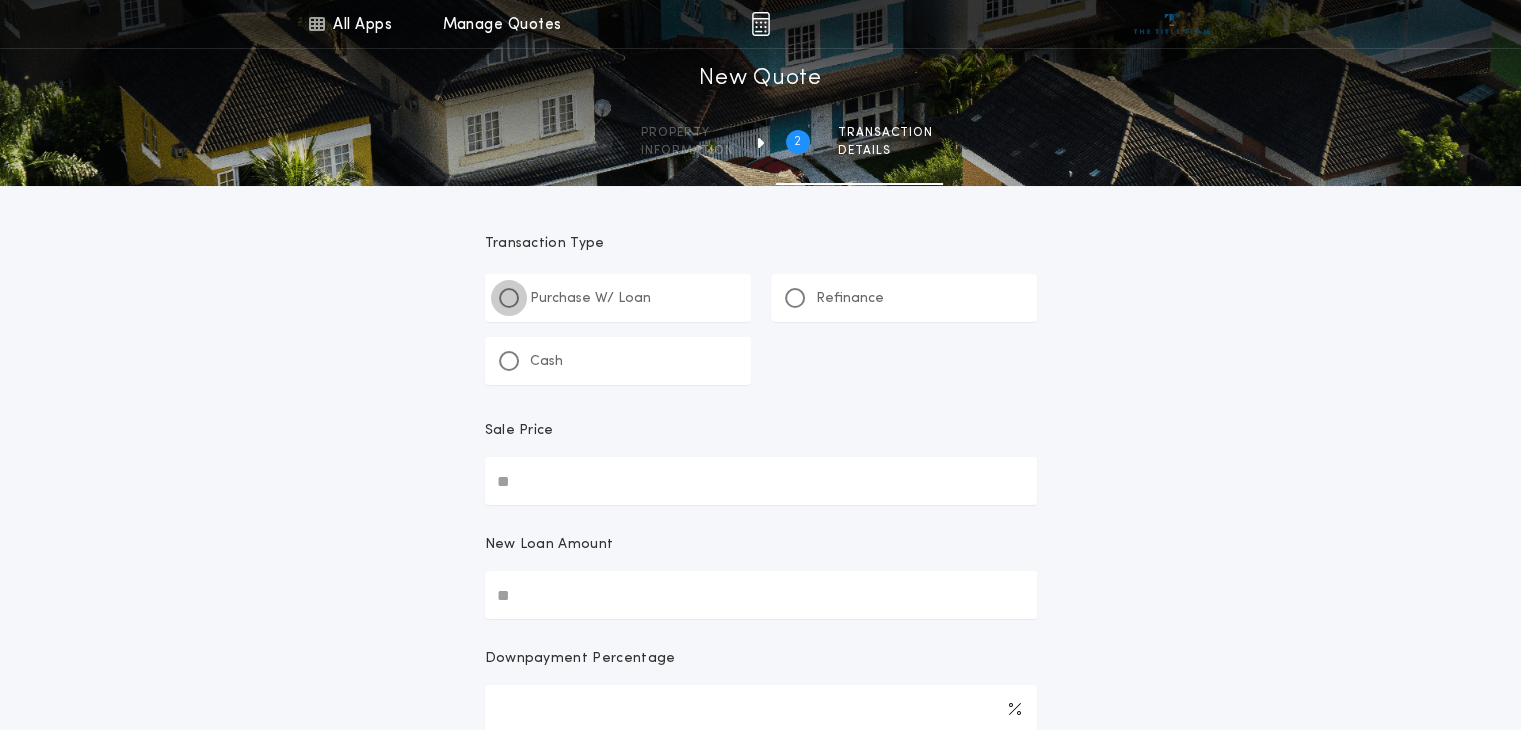 click at bounding box center (509, 298) 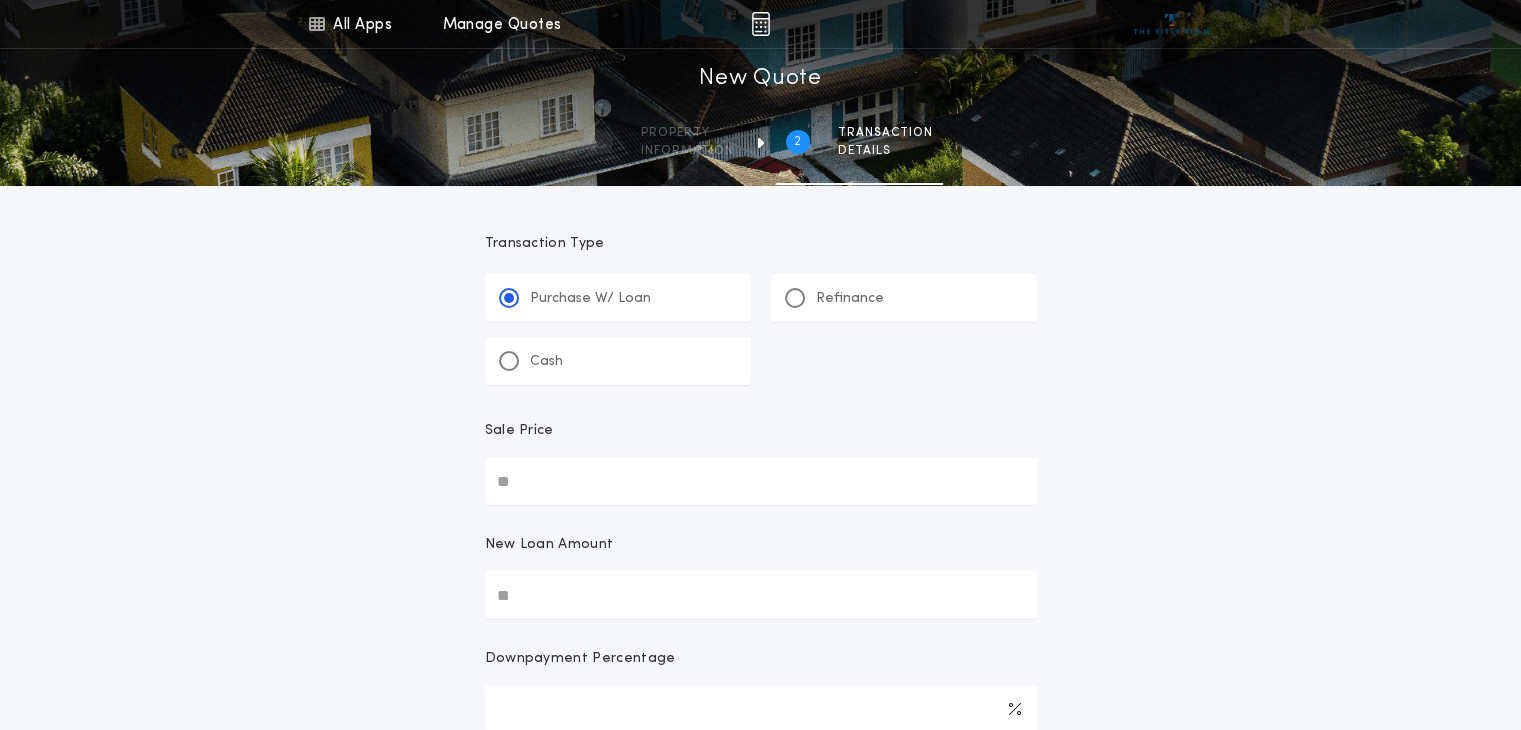 drag, startPoint x: 564, startPoint y: 480, endPoint x: 410, endPoint y: 497, distance: 154.93547 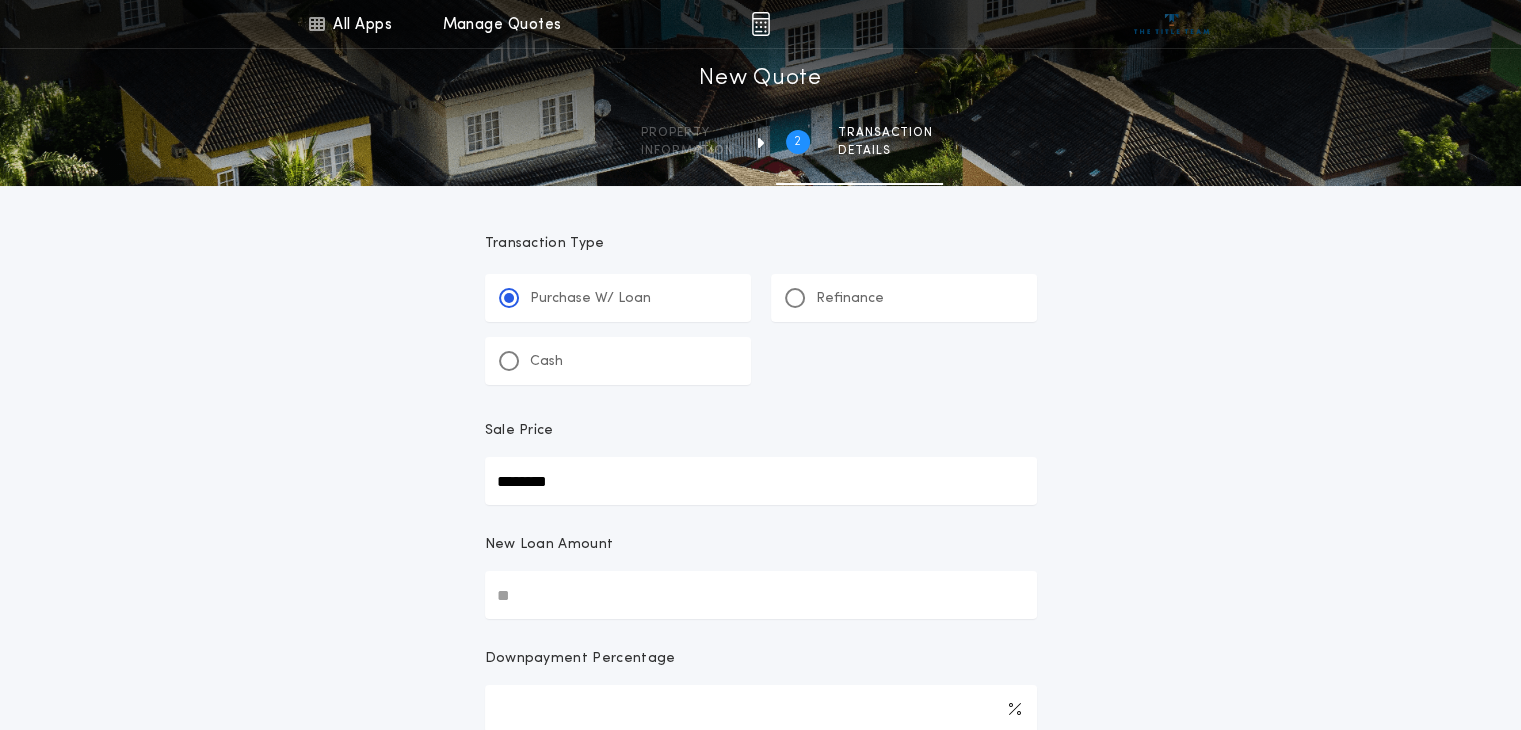 type on "********" 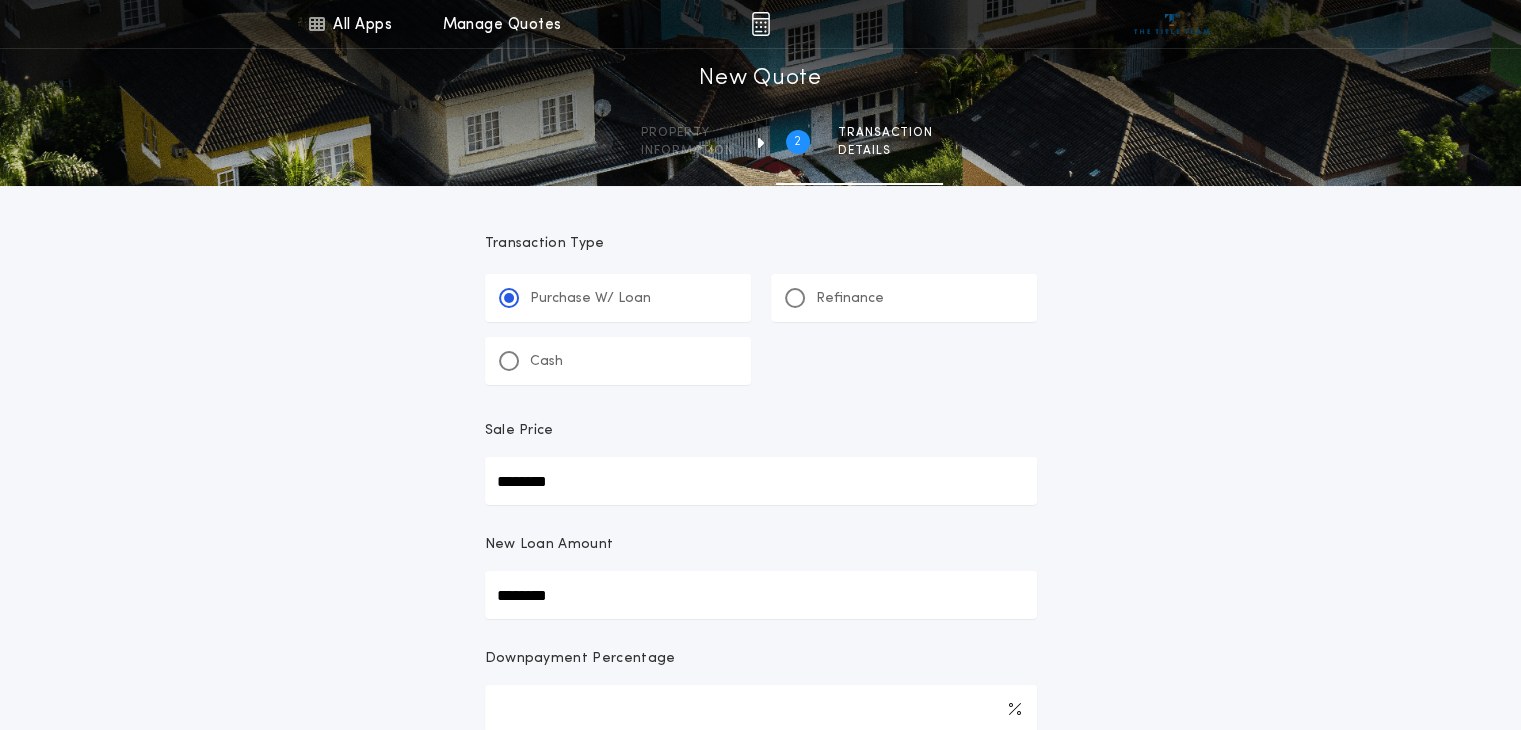type on "********" 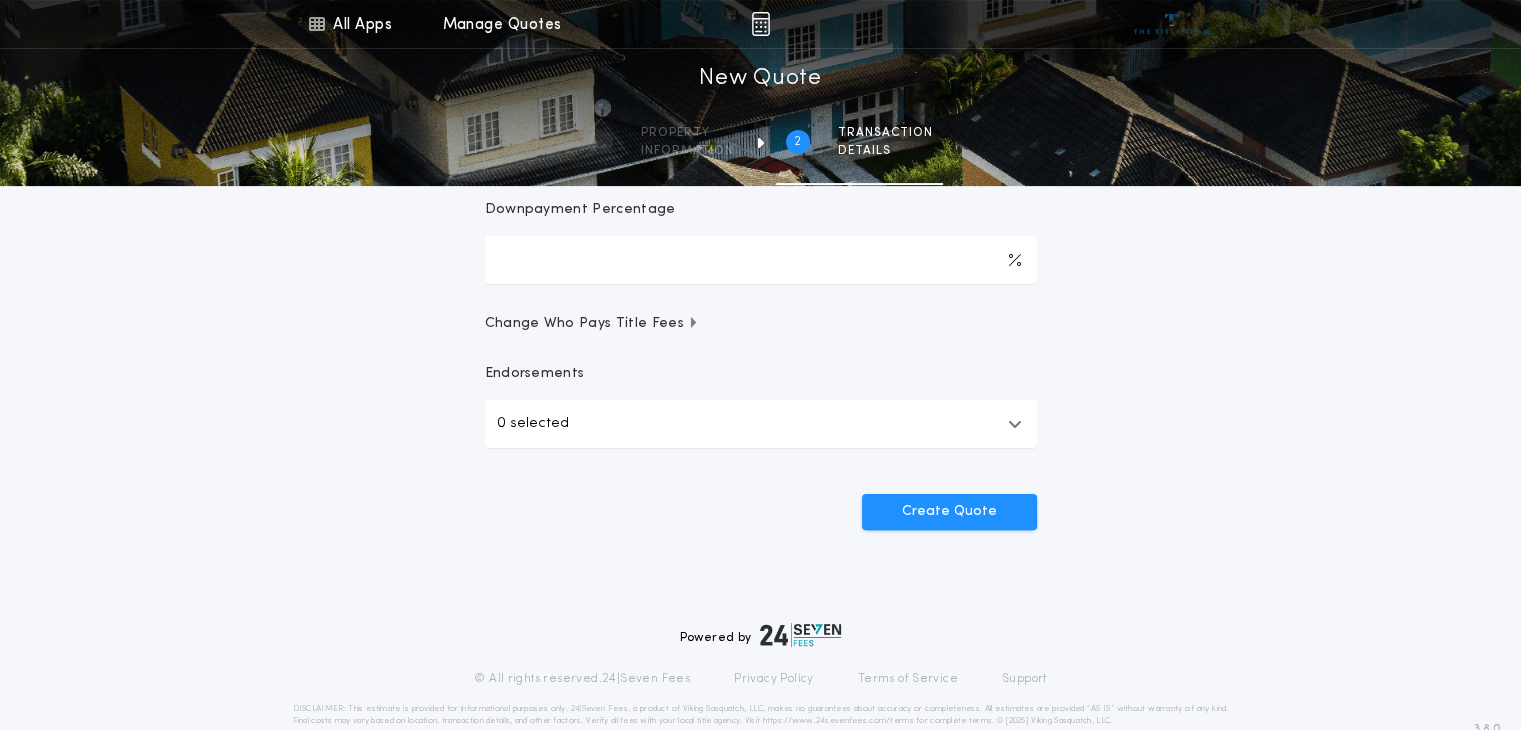 scroll, scrollTop: 486, scrollLeft: 0, axis: vertical 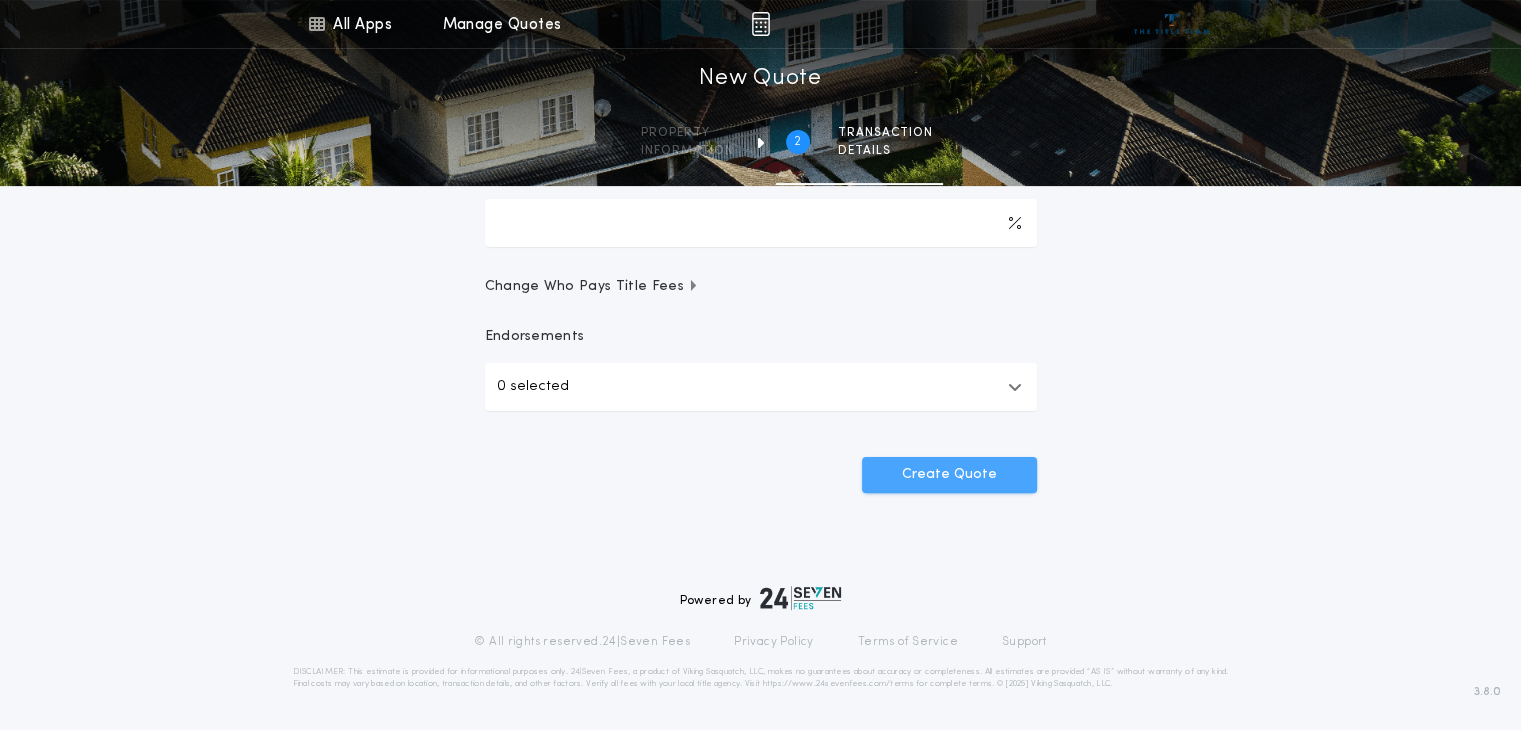 click on "Create Quote" at bounding box center [949, 475] 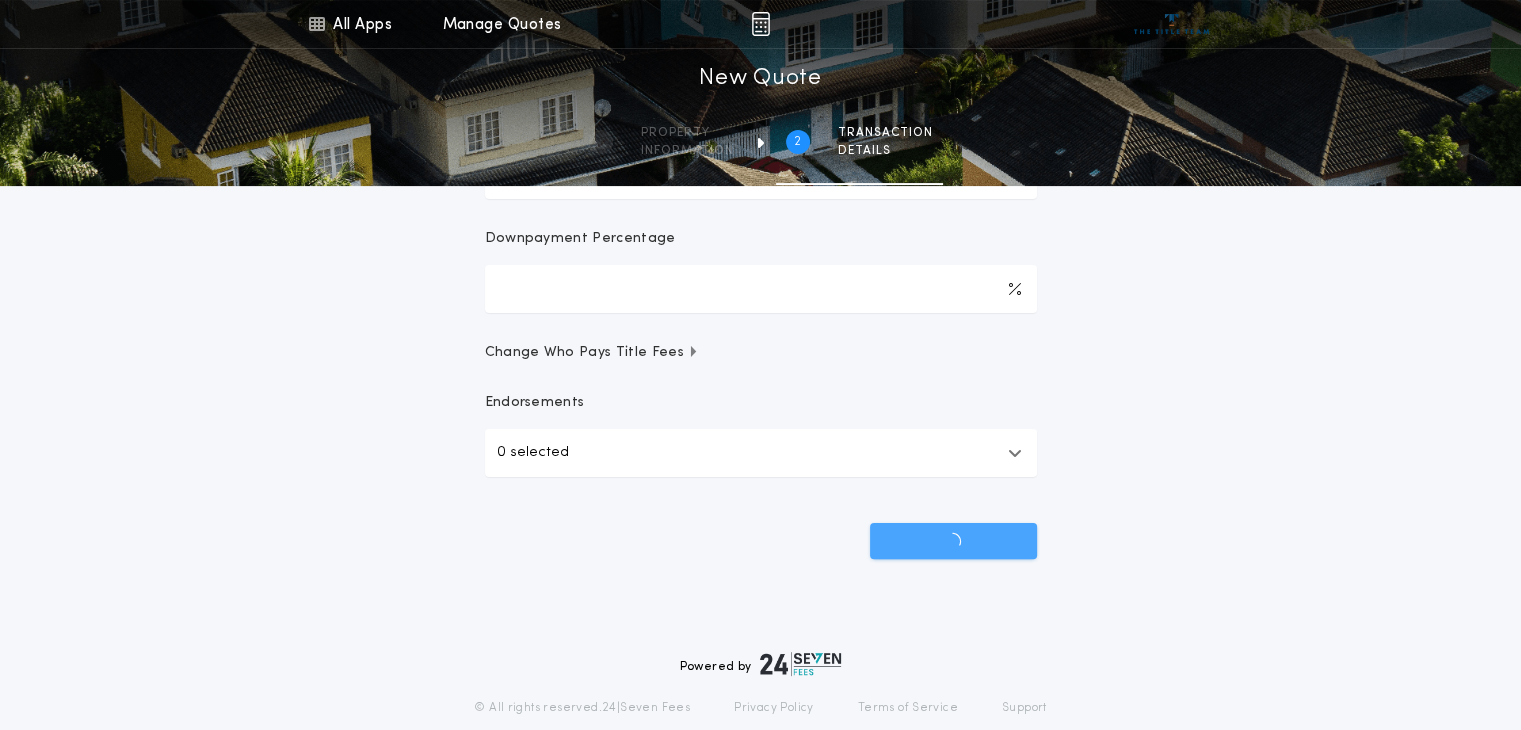 scroll, scrollTop: 386, scrollLeft: 0, axis: vertical 